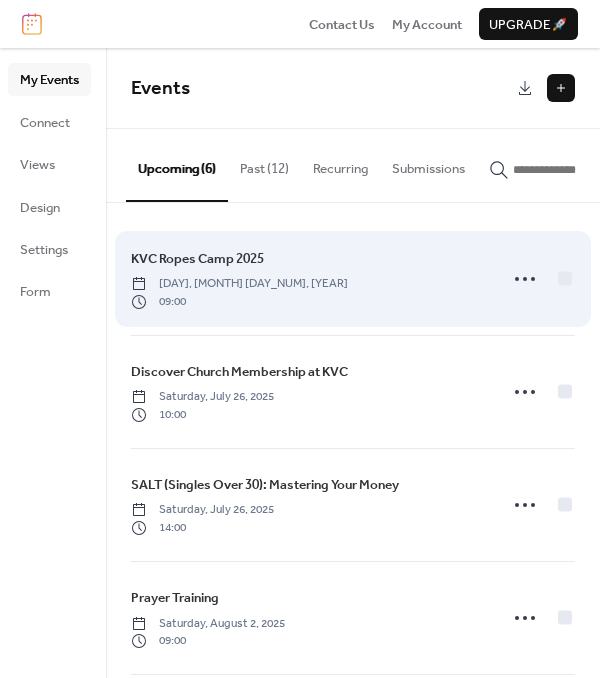 scroll, scrollTop: 0, scrollLeft: 0, axis: both 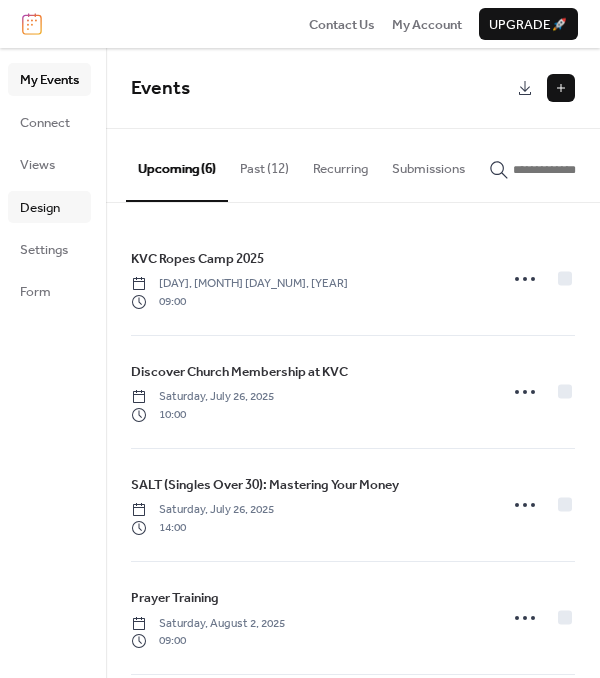 click on "Design" at bounding box center (40, 208) 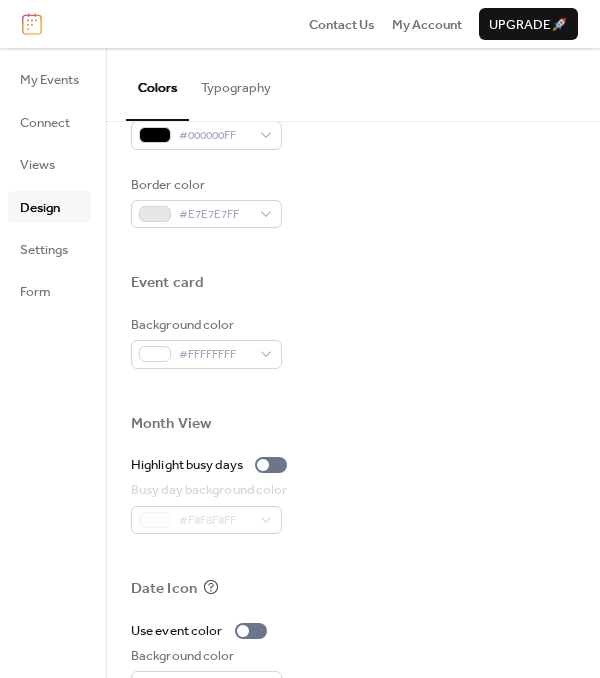 scroll, scrollTop: 974, scrollLeft: 0, axis: vertical 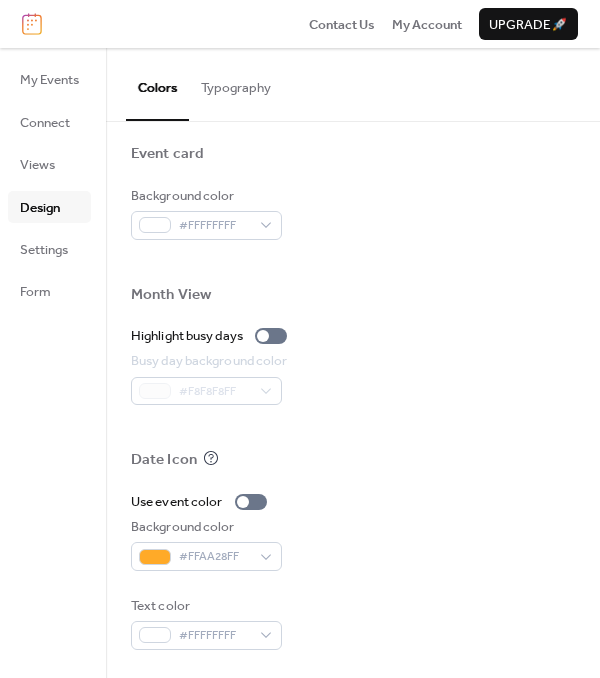 click on "Typography" at bounding box center [236, 83] 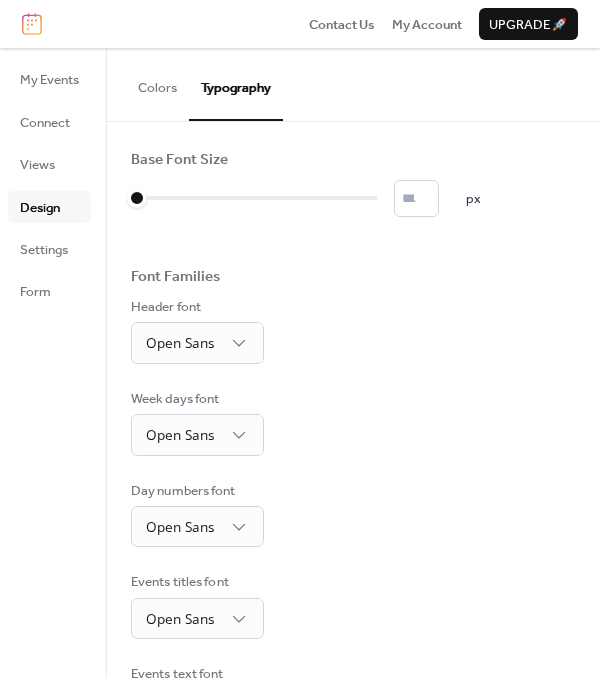 scroll, scrollTop: 0, scrollLeft: 0, axis: both 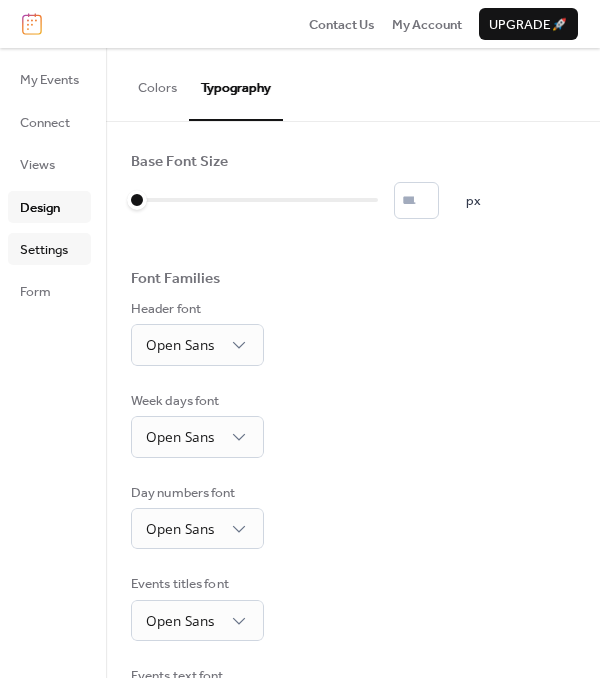click on "Settings" at bounding box center (44, 250) 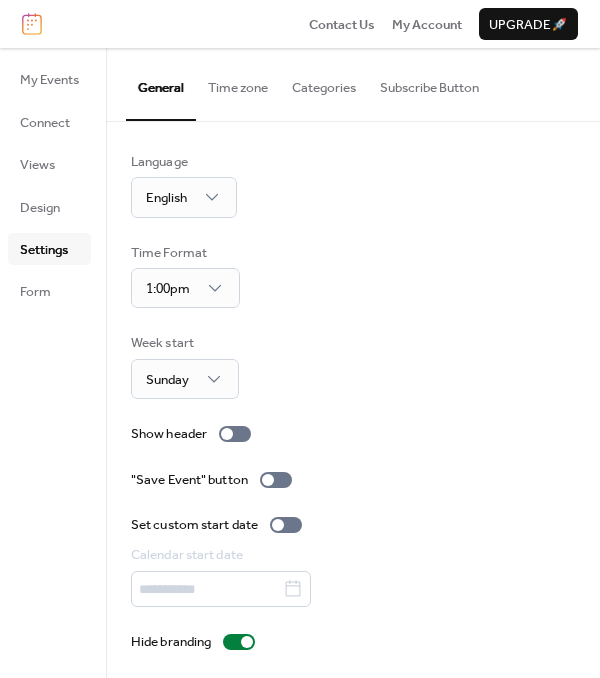 scroll, scrollTop: 10, scrollLeft: 0, axis: vertical 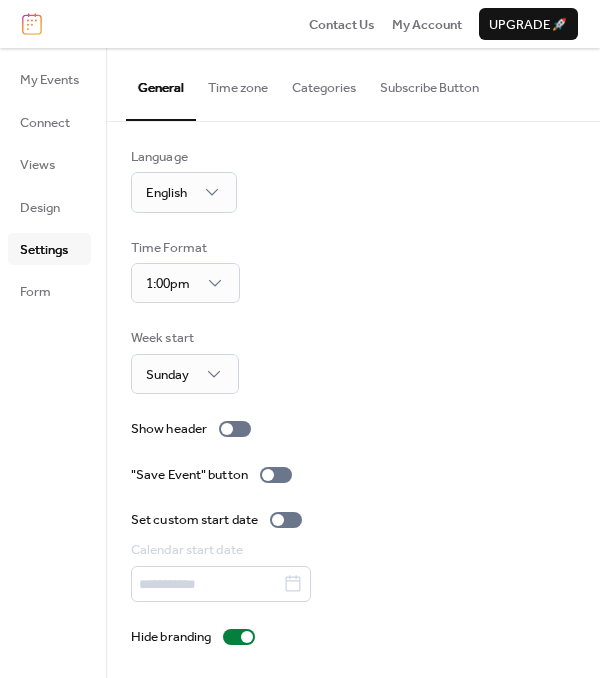 click on "Time zone" at bounding box center (238, 83) 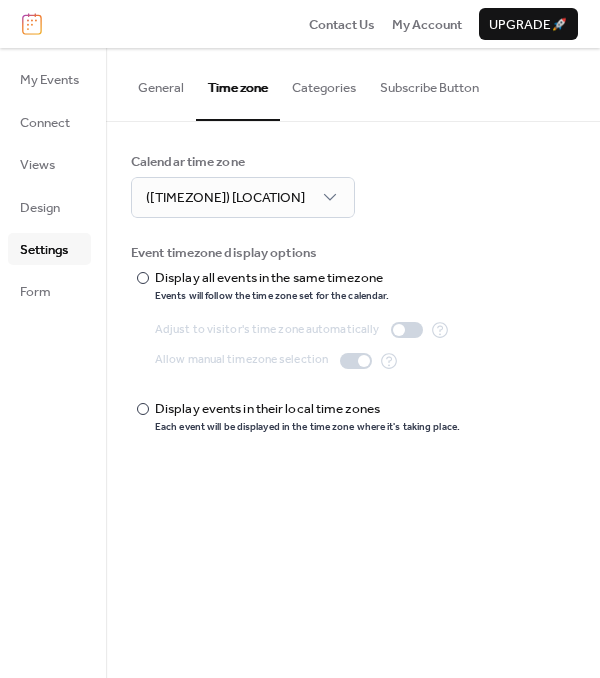 click on "Categories" at bounding box center (324, 83) 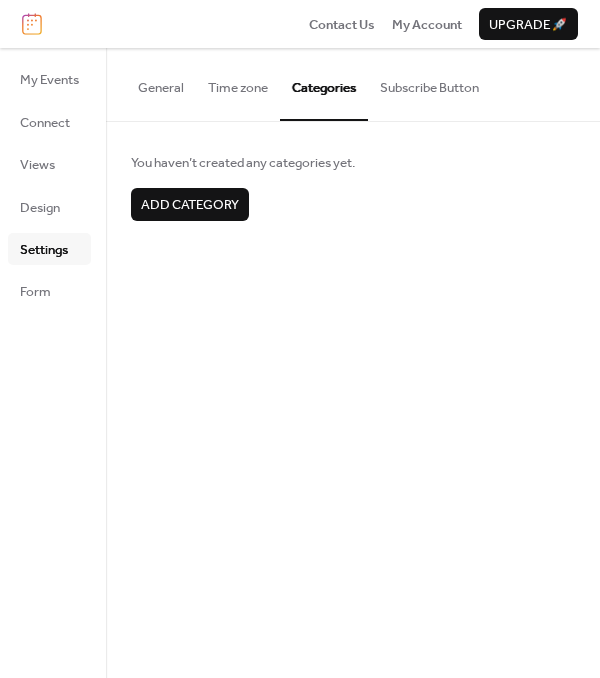 click on "Subscribe Button" at bounding box center [429, 83] 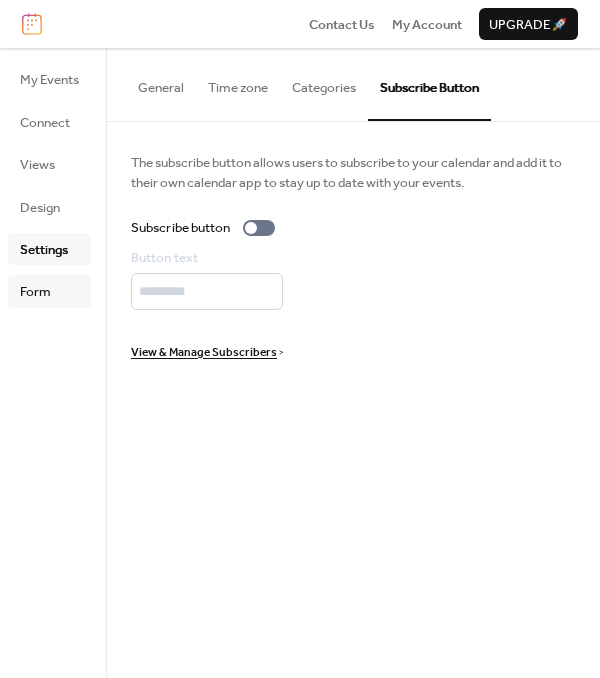 click on "Form" at bounding box center [35, 292] 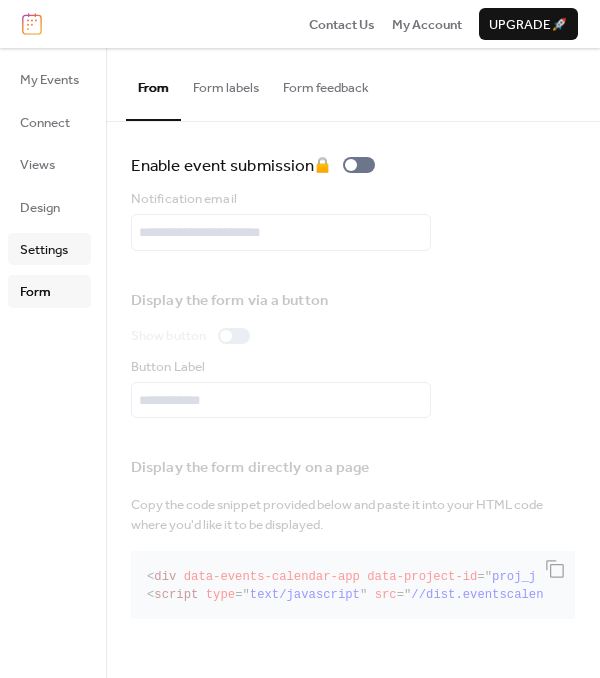 click on "Settings" at bounding box center (44, 250) 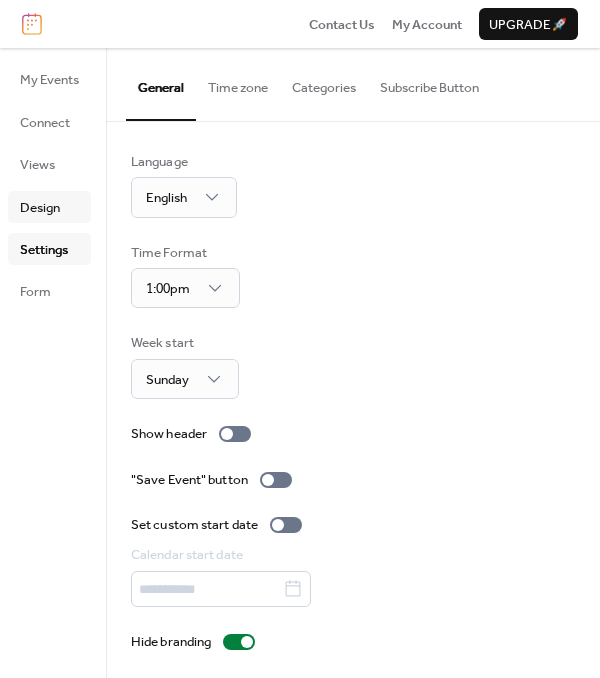 click on "Design" at bounding box center [40, 208] 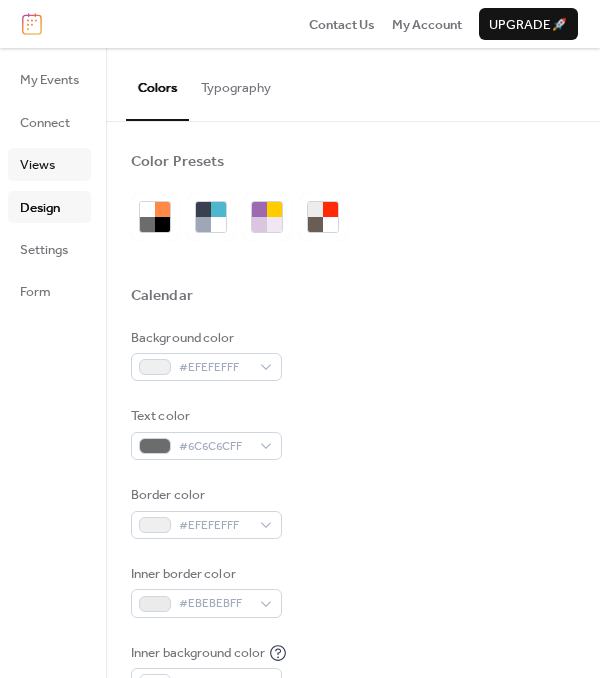 click on "Views" at bounding box center [37, 165] 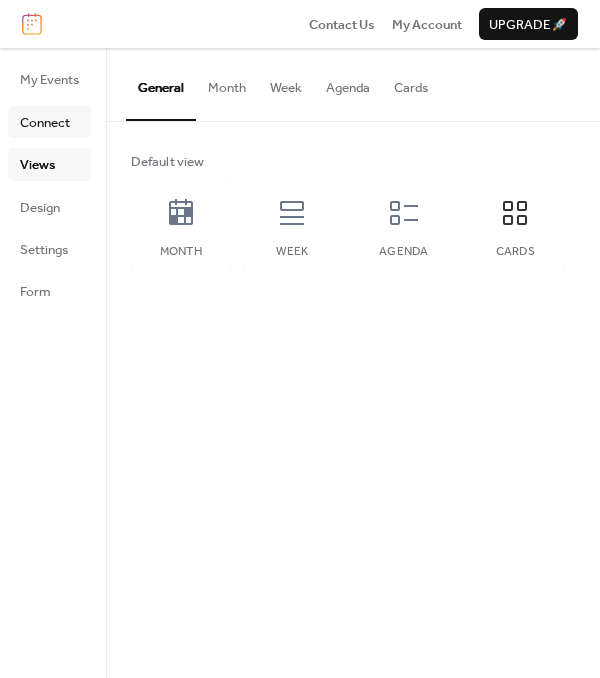 click on "Connect" at bounding box center (45, 123) 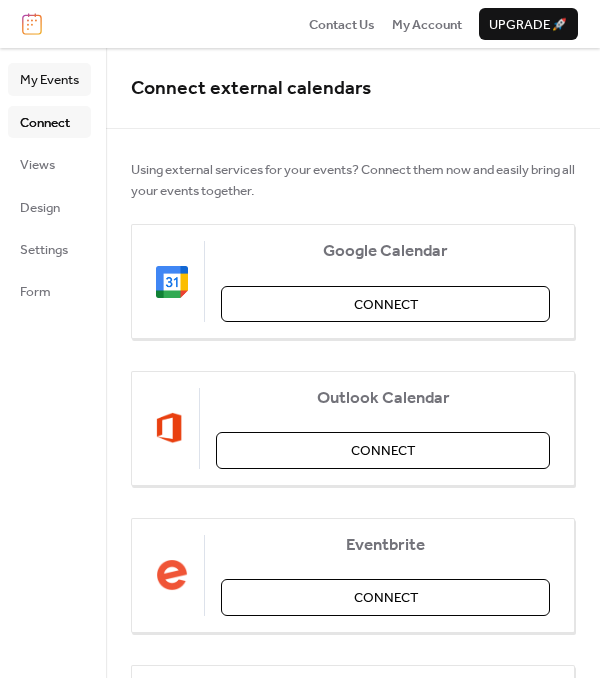click on "My Events" at bounding box center [49, 80] 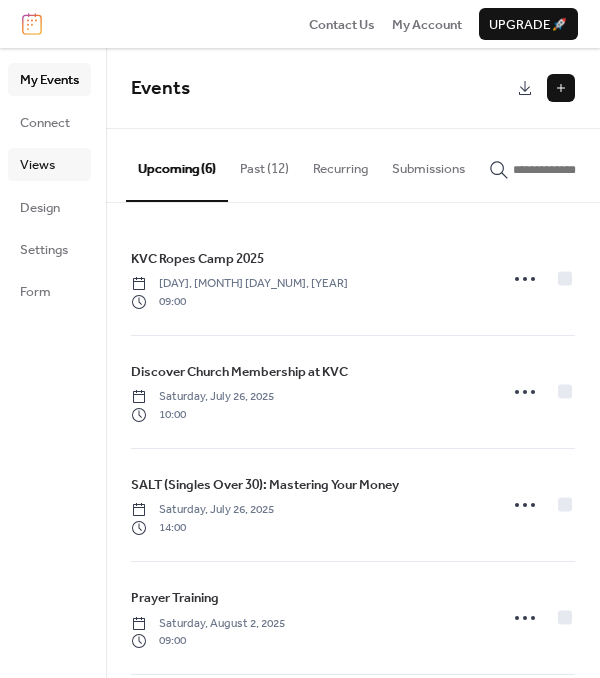 click on "Views" at bounding box center [37, 165] 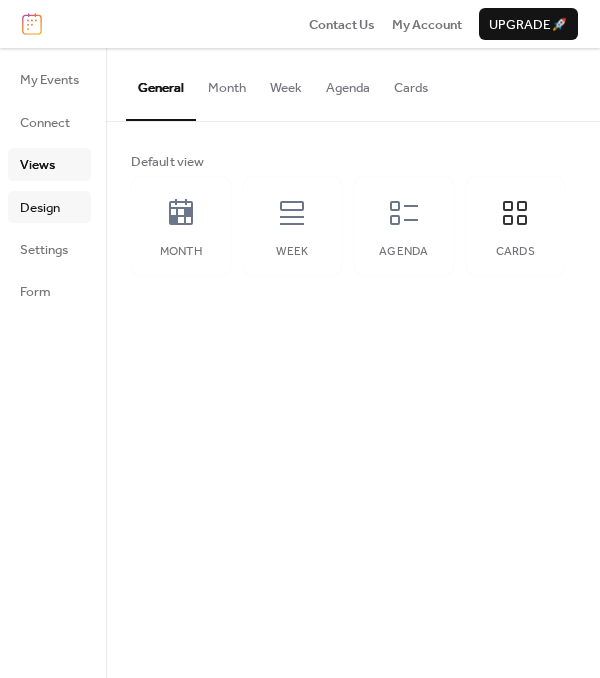 click on "Design" at bounding box center (40, 208) 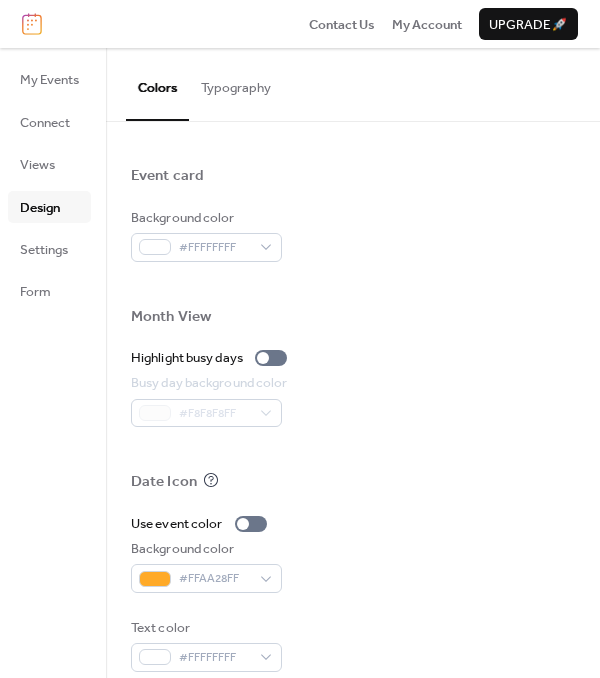 scroll, scrollTop: 974, scrollLeft: 0, axis: vertical 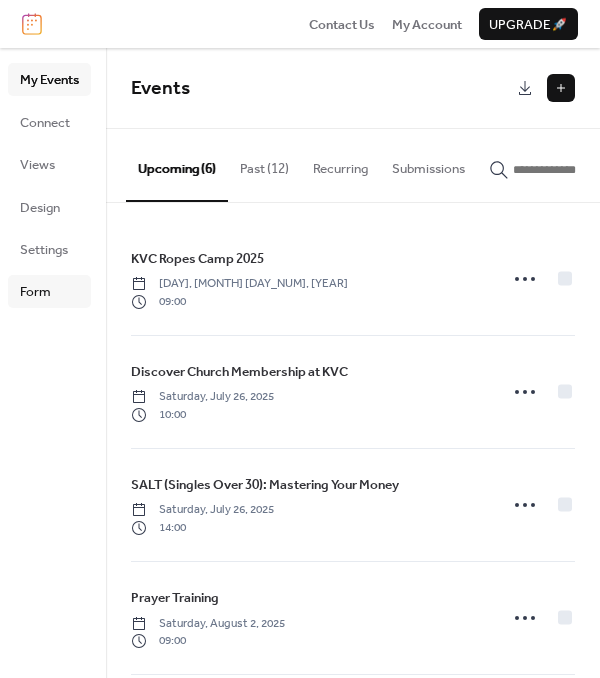 click on "Form" at bounding box center [49, 291] 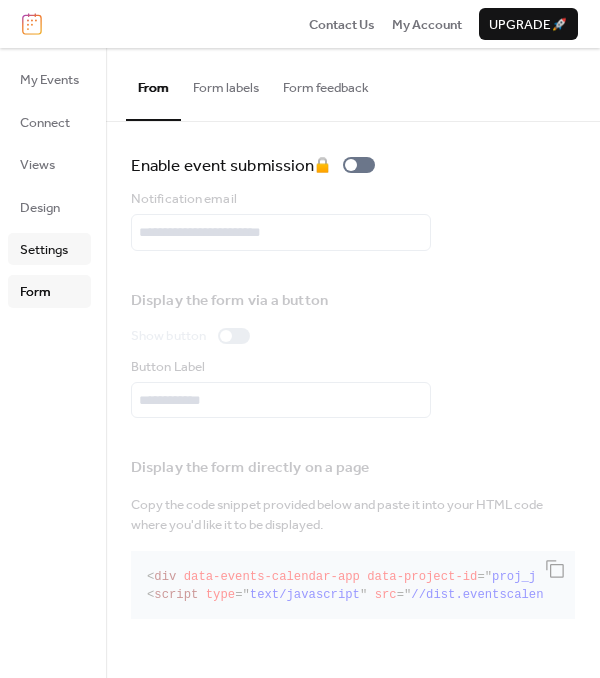 click on "Settings" at bounding box center (44, 250) 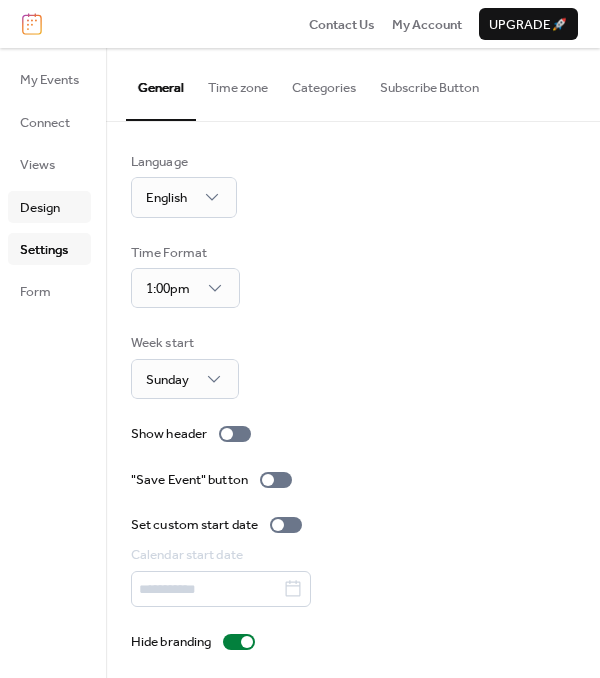 click on "Design" at bounding box center (40, 208) 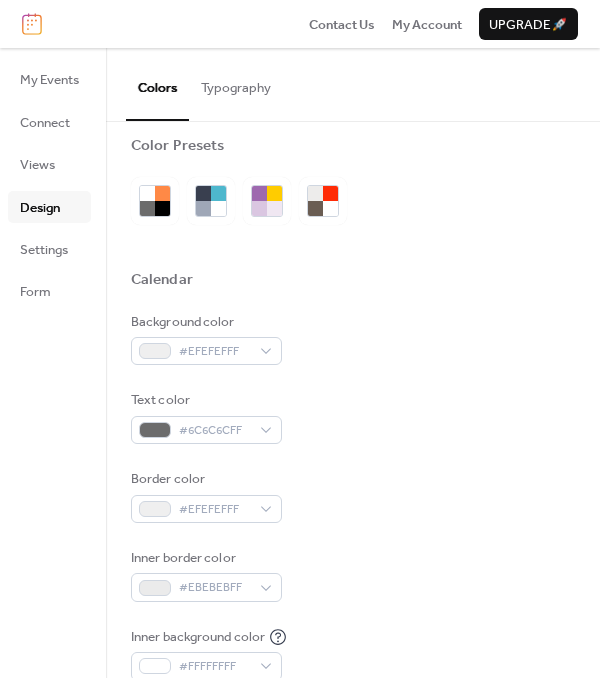 scroll, scrollTop: 0, scrollLeft: 0, axis: both 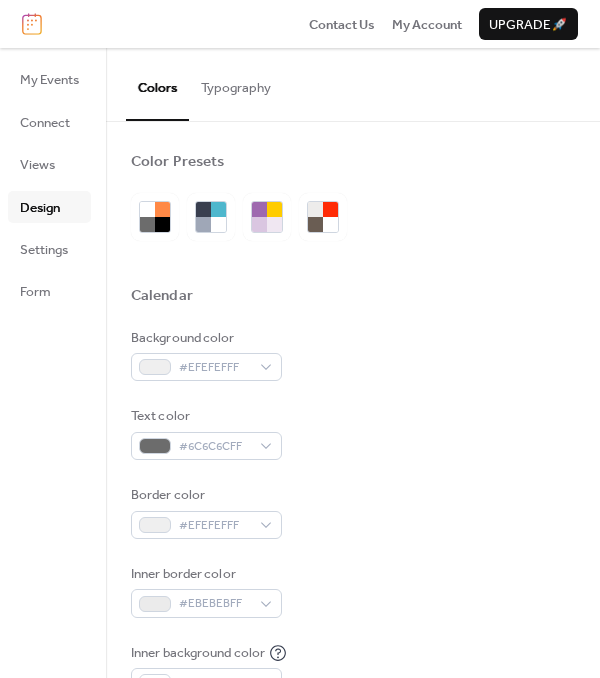 click on "Typography" at bounding box center (236, 83) 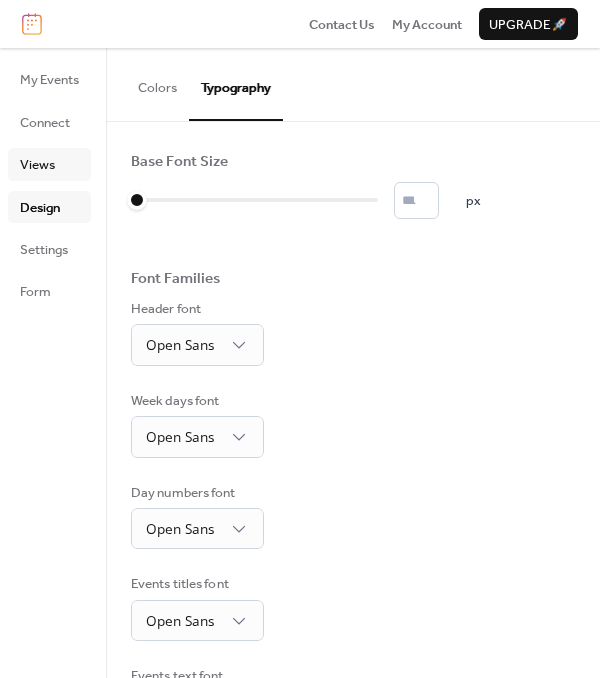 click on "Views" at bounding box center (37, 165) 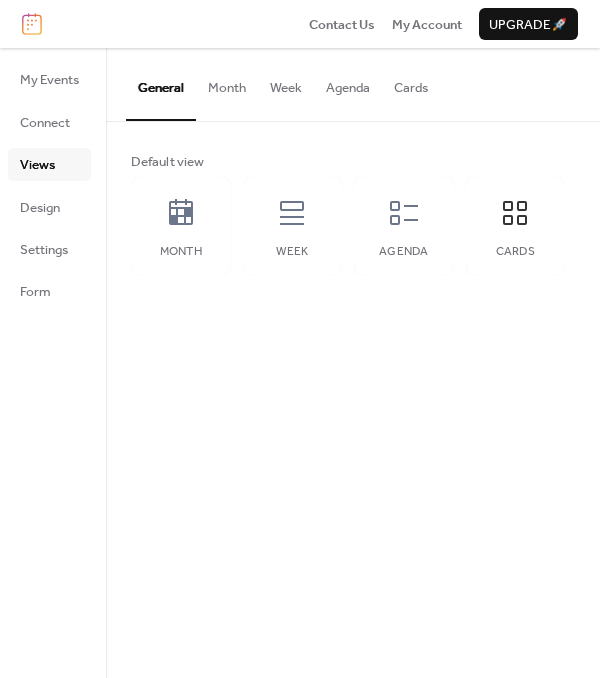 click on "Cards" at bounding box center (411, 83) 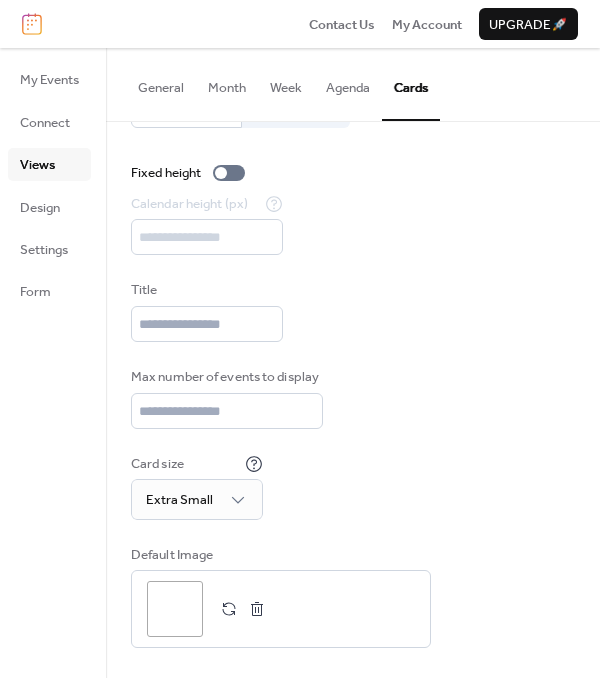 scroll, scrollTop: 73, scrollLeft: 0, axis: vertical 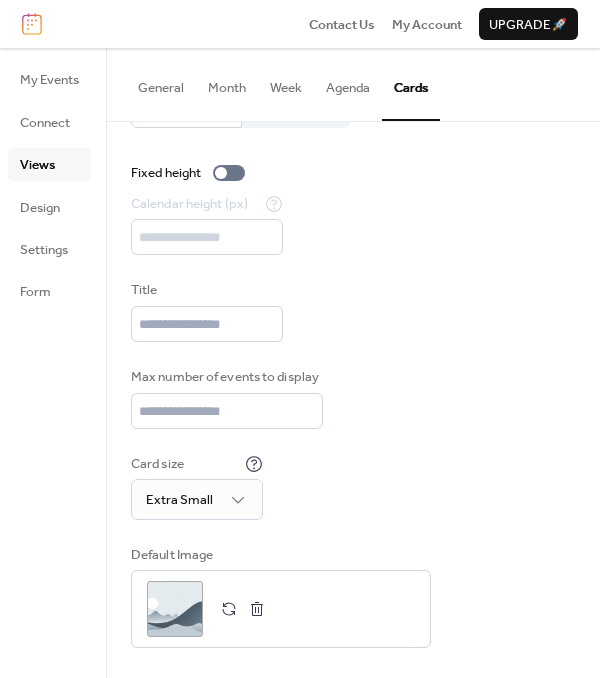 click on "General" at bounding box center (161, 83) 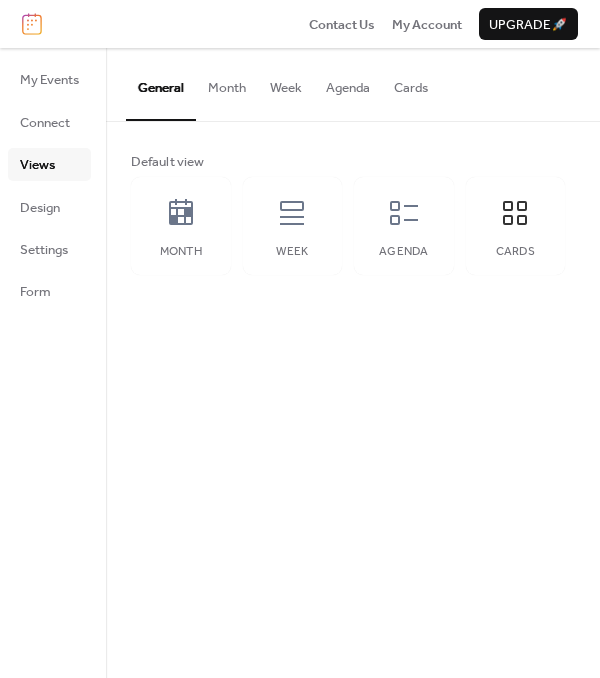 click on "Month" at bounding box center [227, 83] 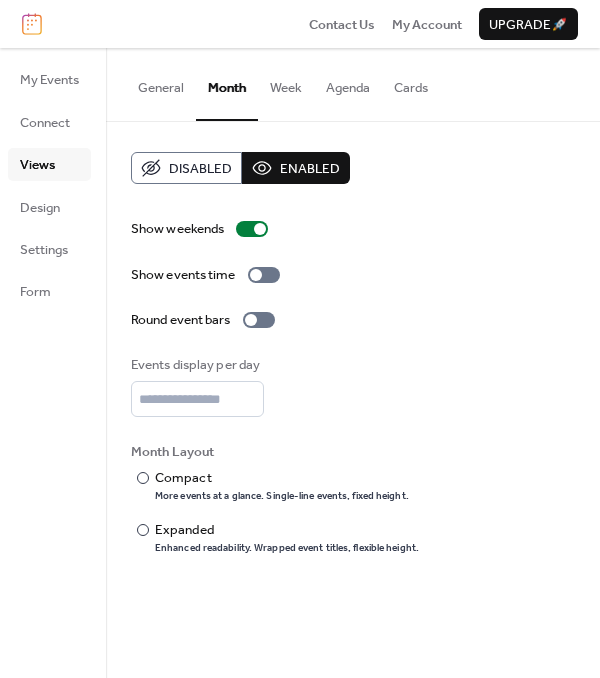 click on "Week" at bounding box center [286, 83] 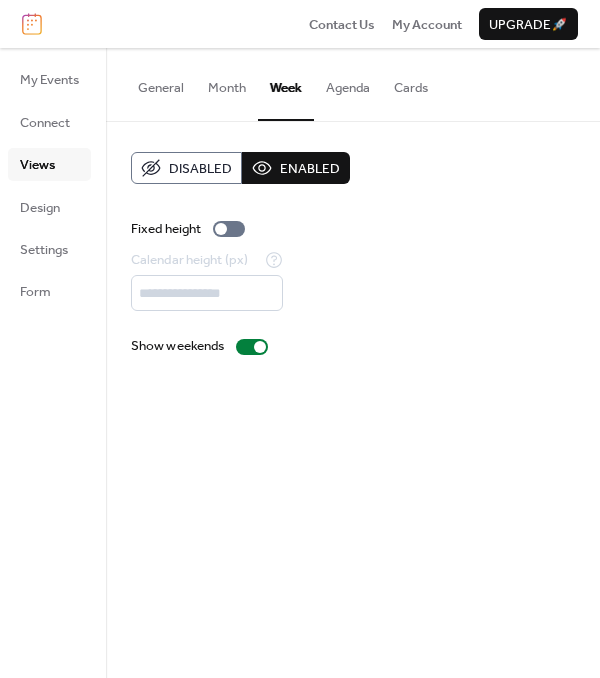 click on "Agenda" at bounding box center (348, 83) 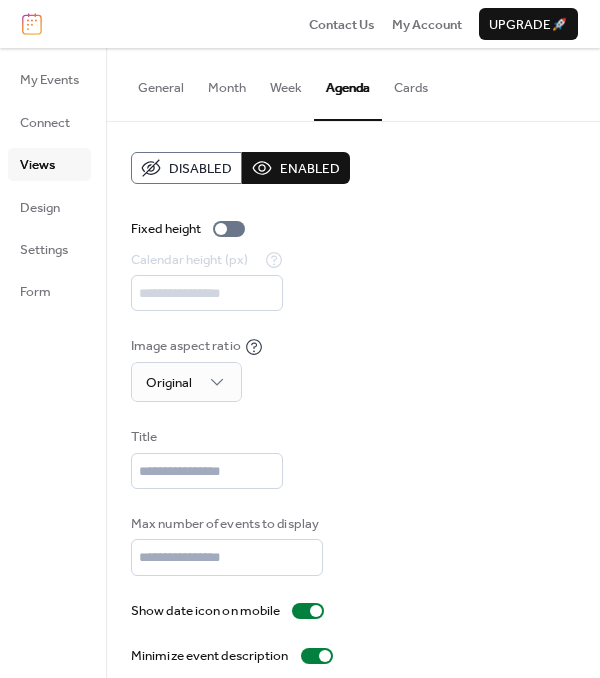 click on "Cards" at bounding box center (411, 83) 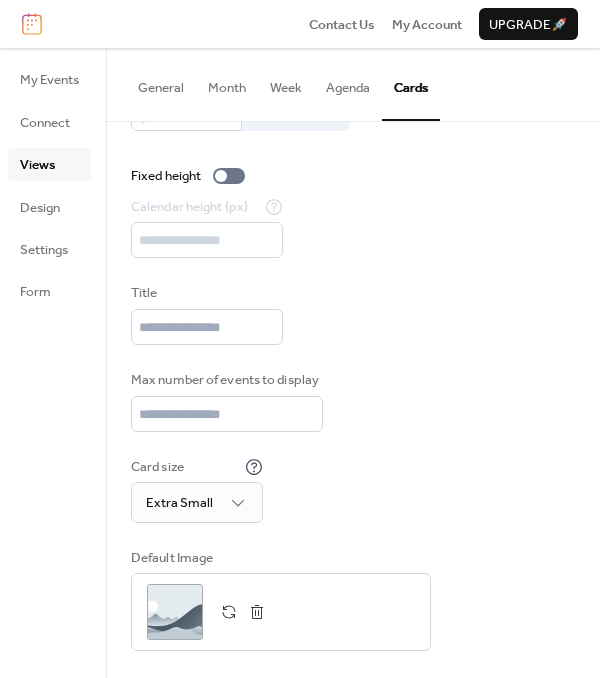 scroll, scrollTop: 73, scrollLeft: 0, axis: vertical 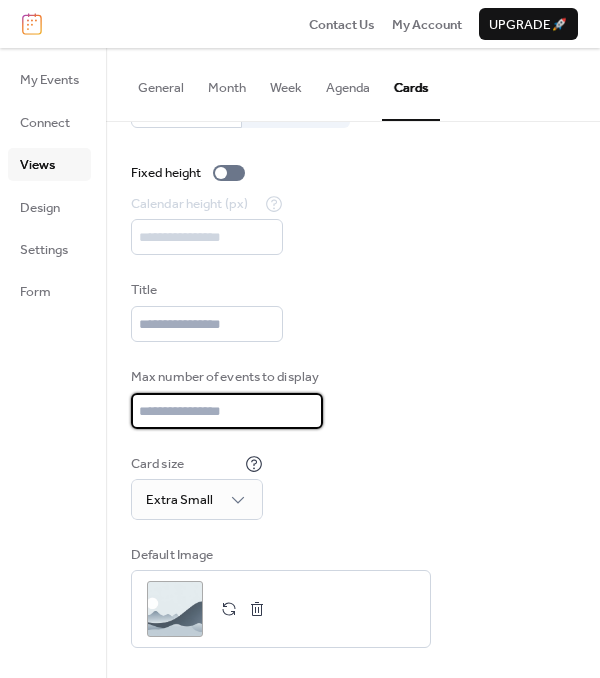 click on "**" at bounding box center (227, 411) 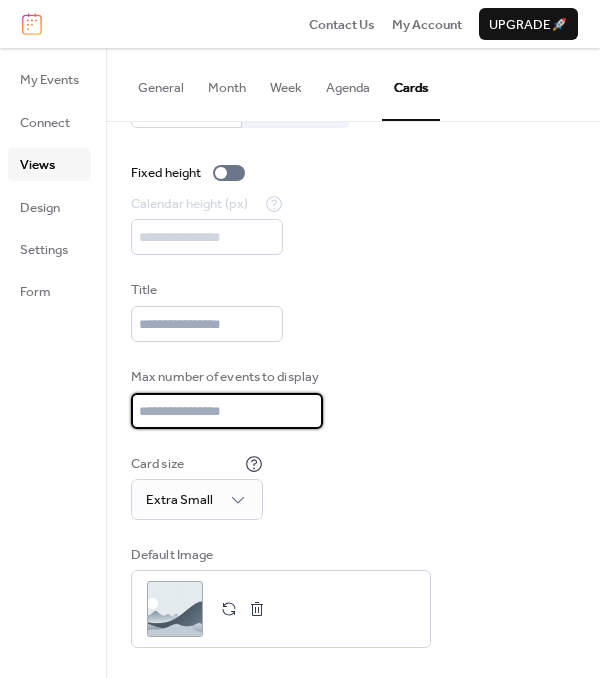 type on "*" 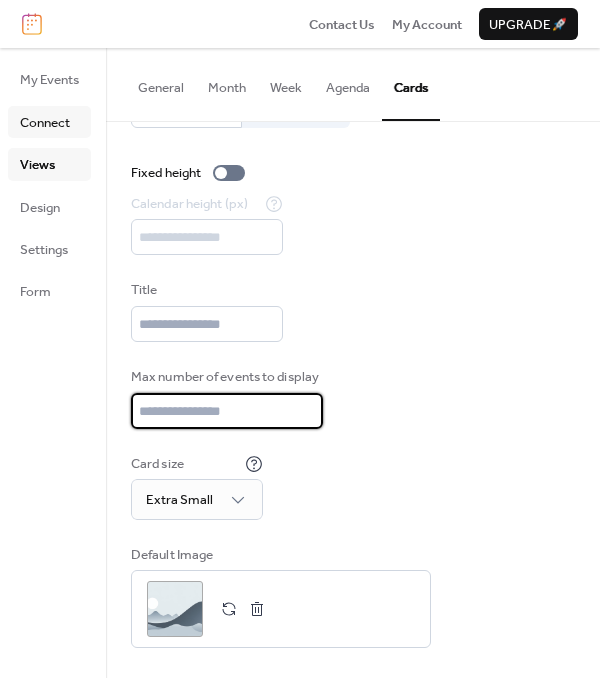 type on "**" 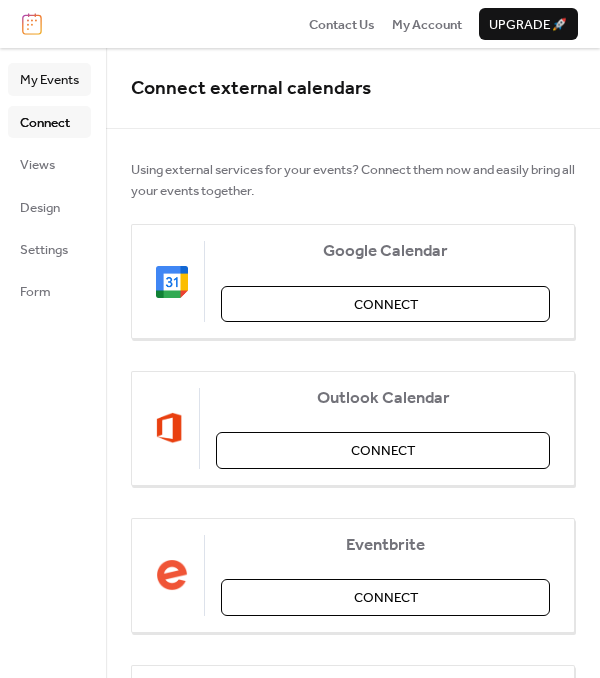 click on "My Events" at bounding box center (49, 80) 